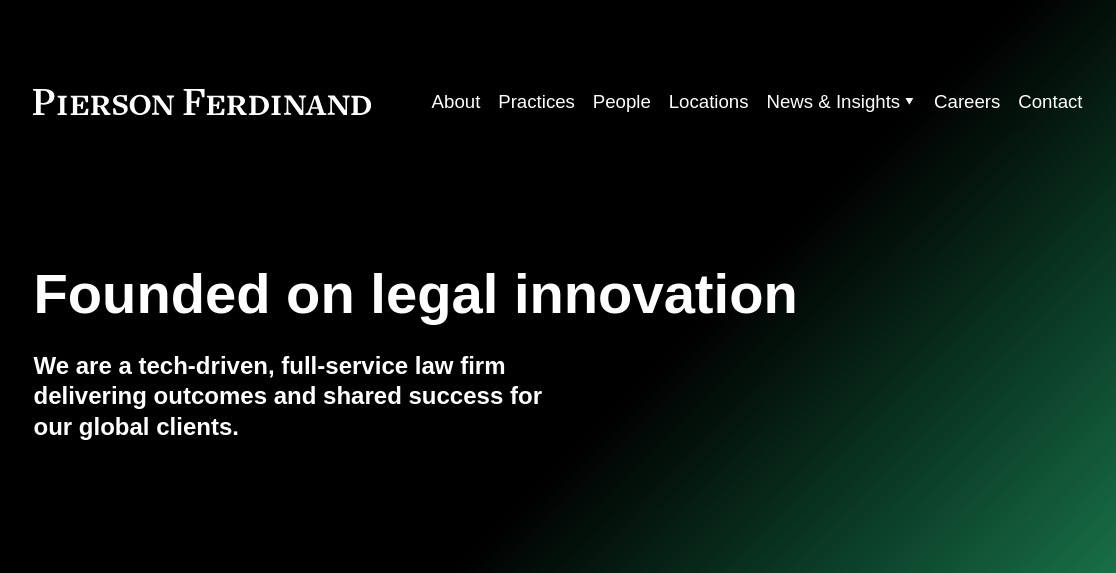 scroll, scrollTop: 0, scrollLeft: 0, axis: both 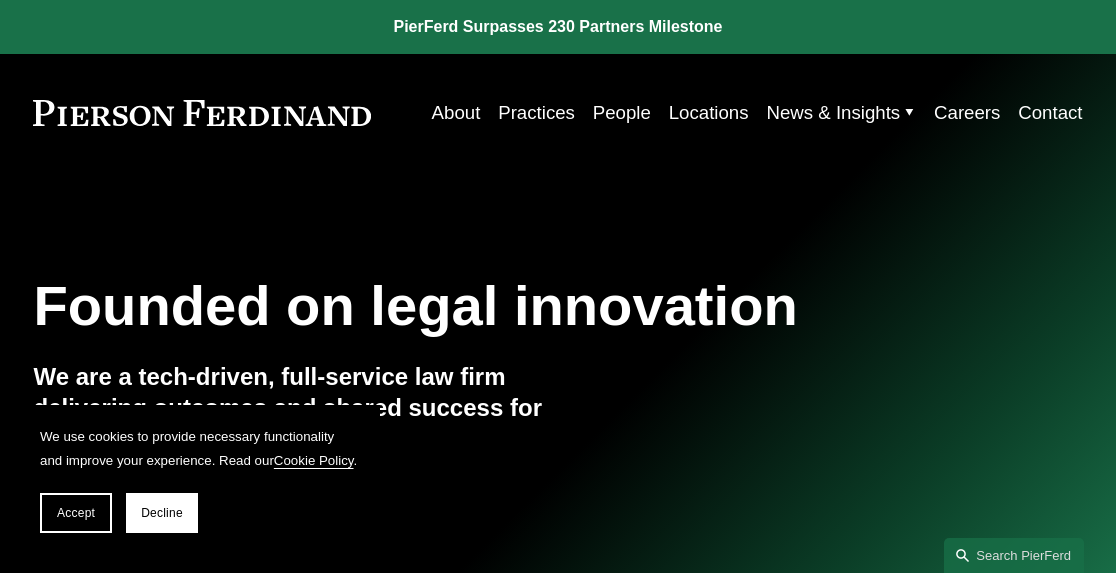 click on "People" at bounding box center (622, 112) 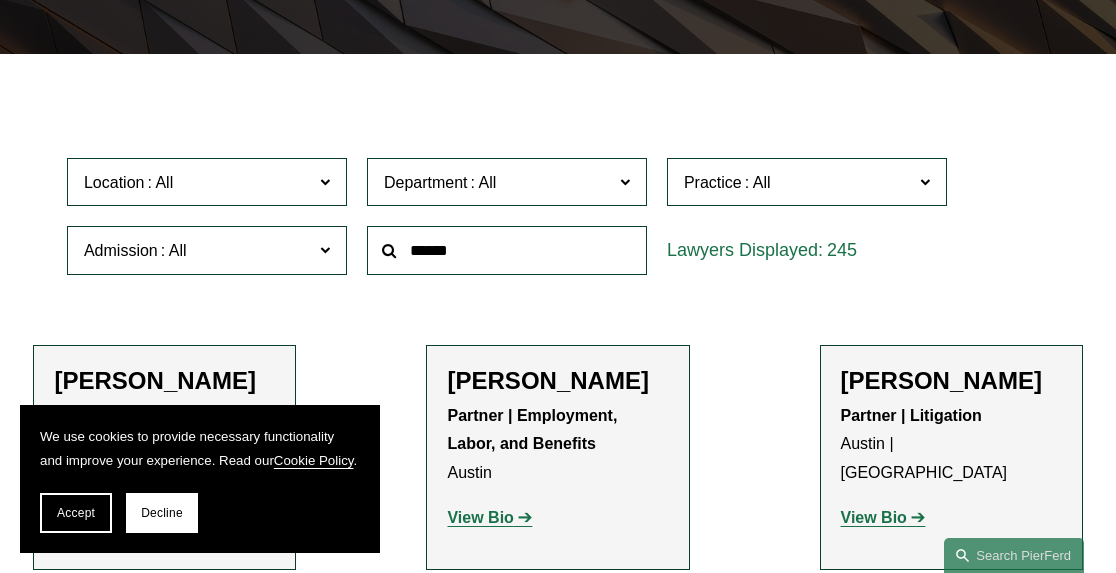 scroll, scrollTop: 413, scrollLeft: 0, axis: vertical 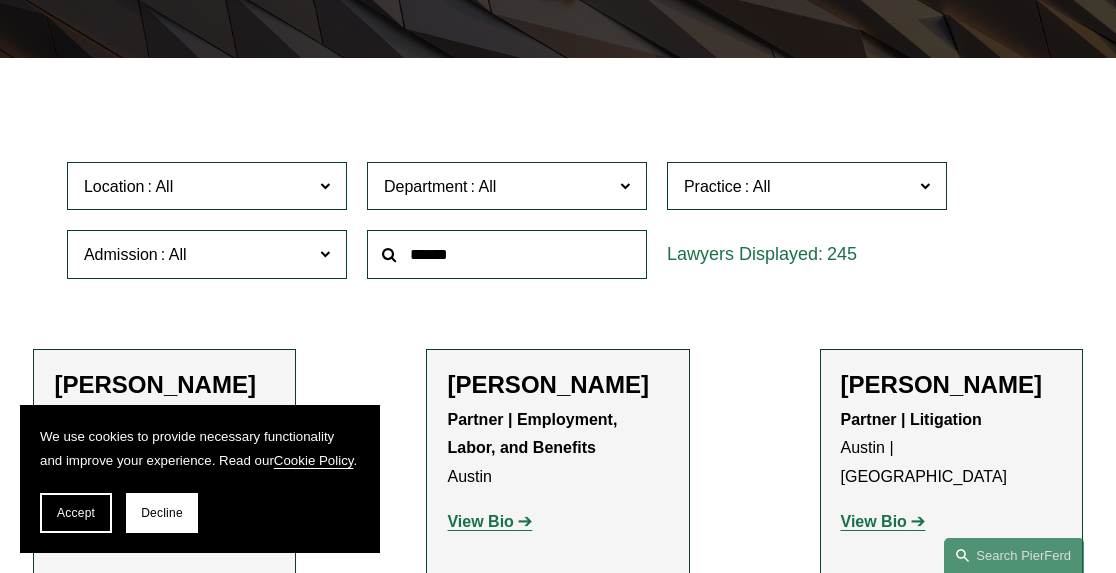 click on "Location" 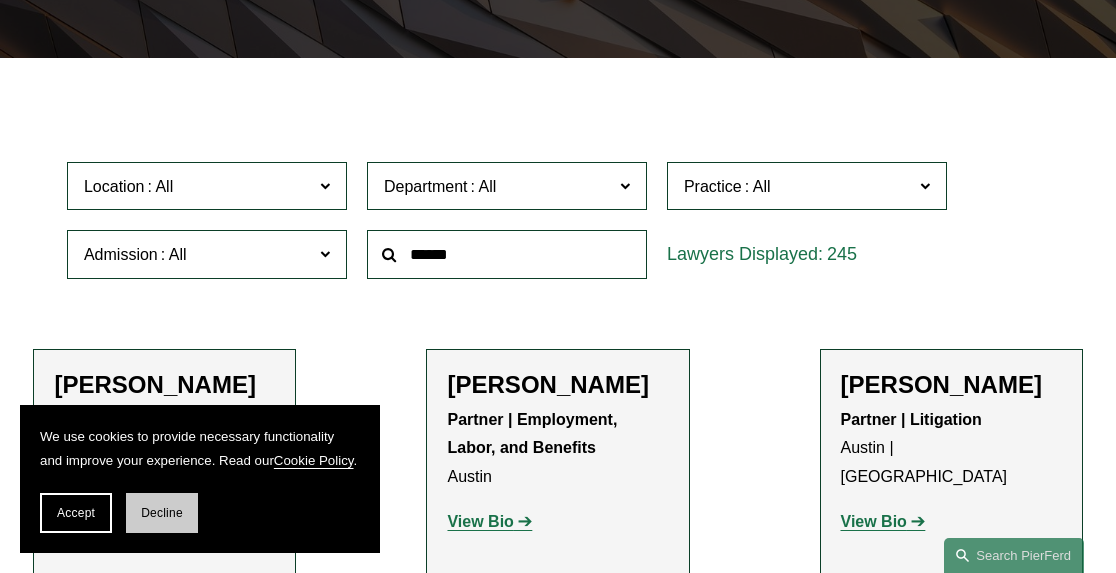 click on "Decline" at bounding box center (162, 513) 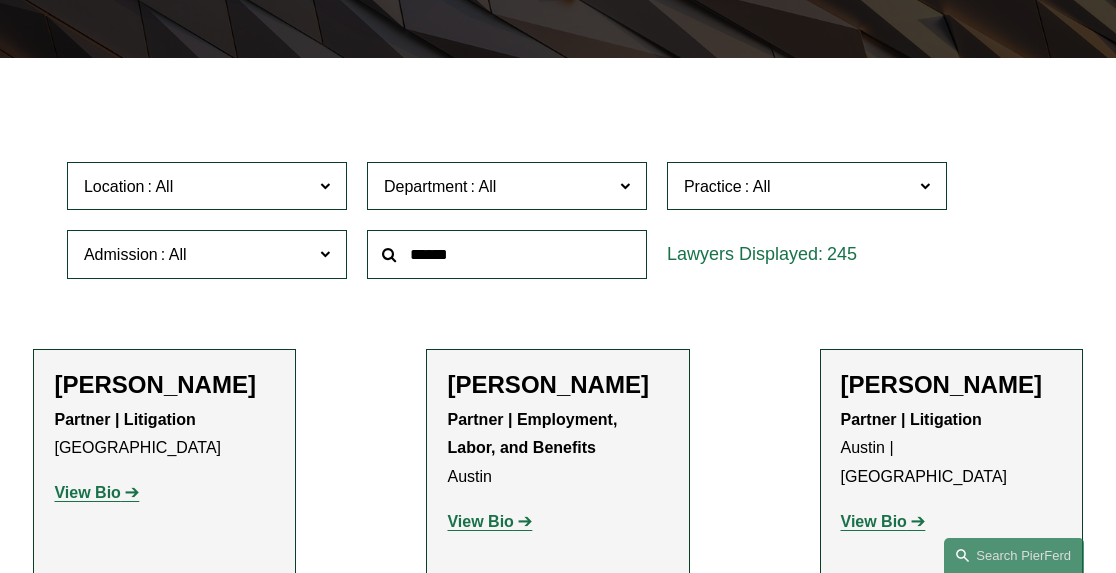 scroll, scrollTop: 925, scrollLeft: 0, axis: vertical 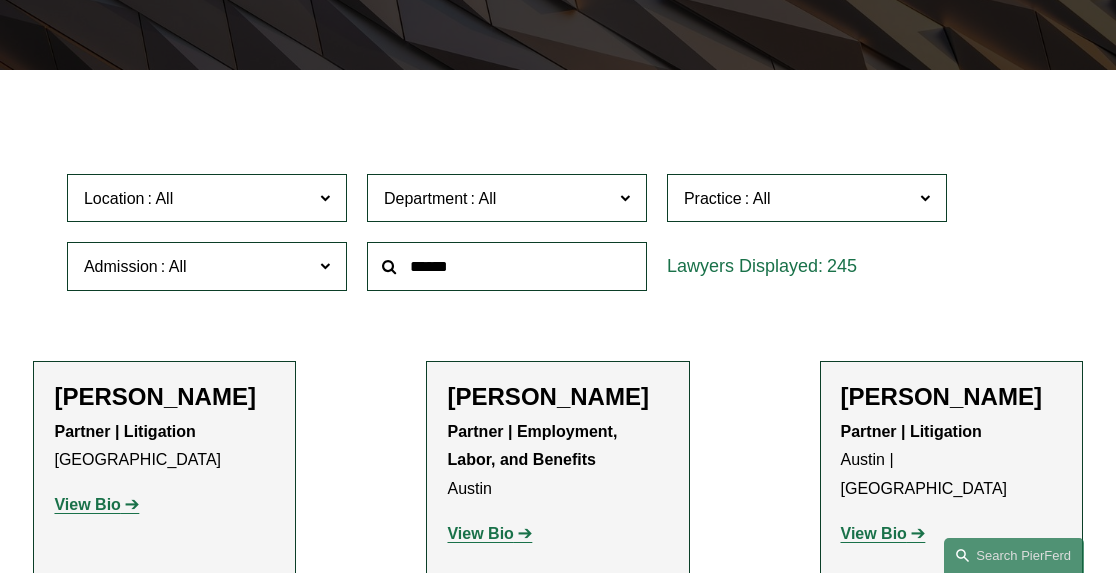 click on "[GEOGRAPHIC_DATA]" 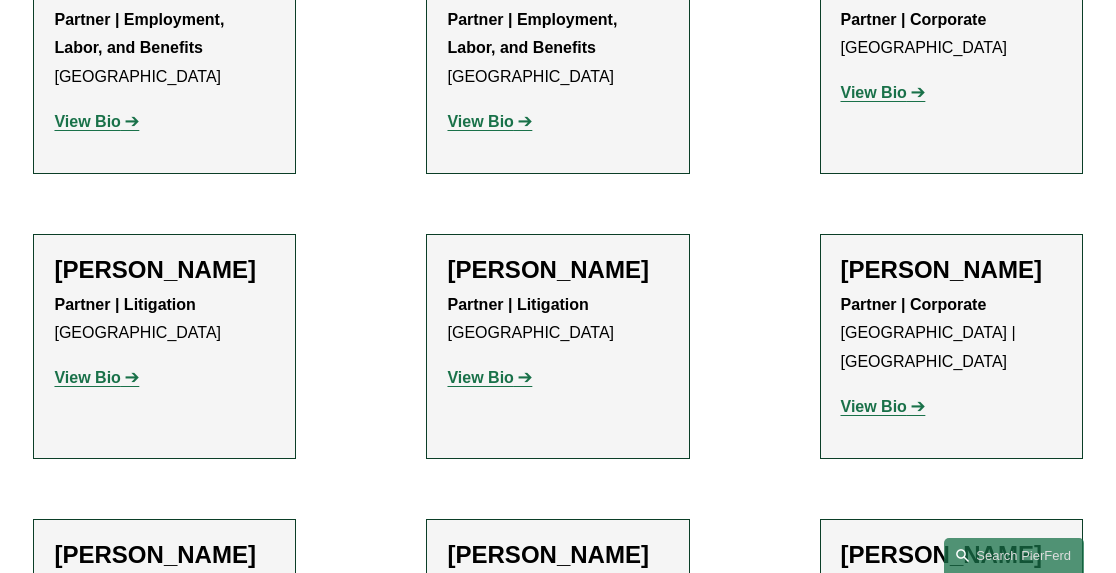 scroll, scrollTop: 787, scrollLeft: 0, axis: vertical 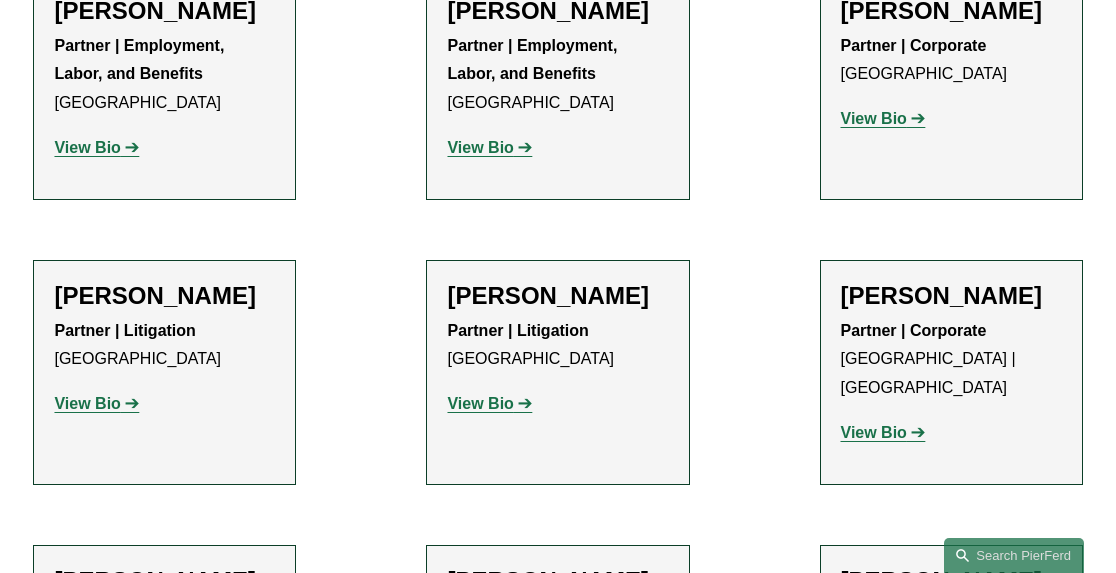 click on "View Bio" 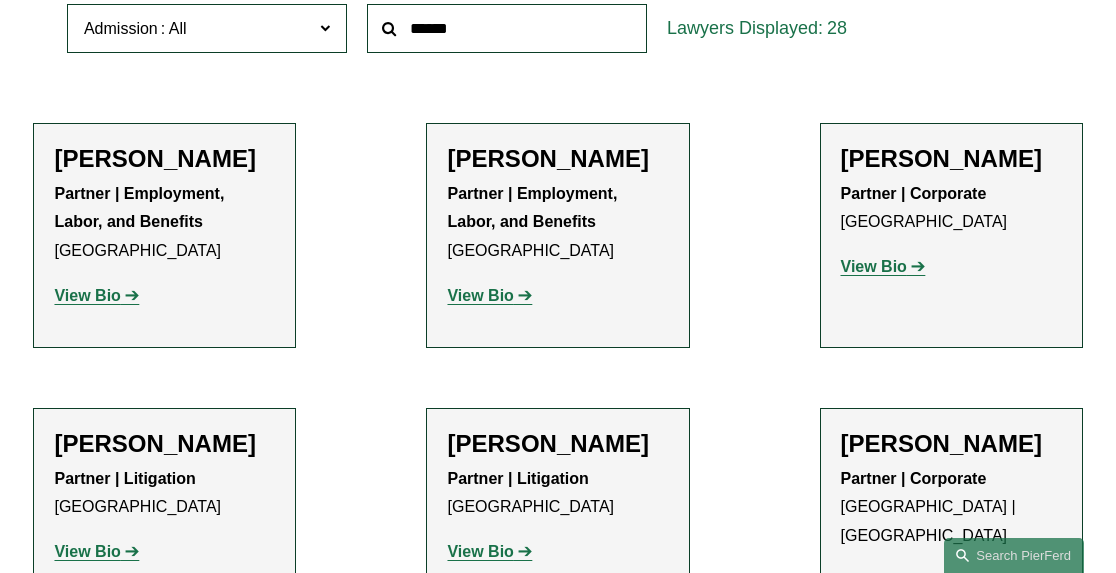 scroll, scrollTop: 638, scrollLeft: 0, axis: vertical 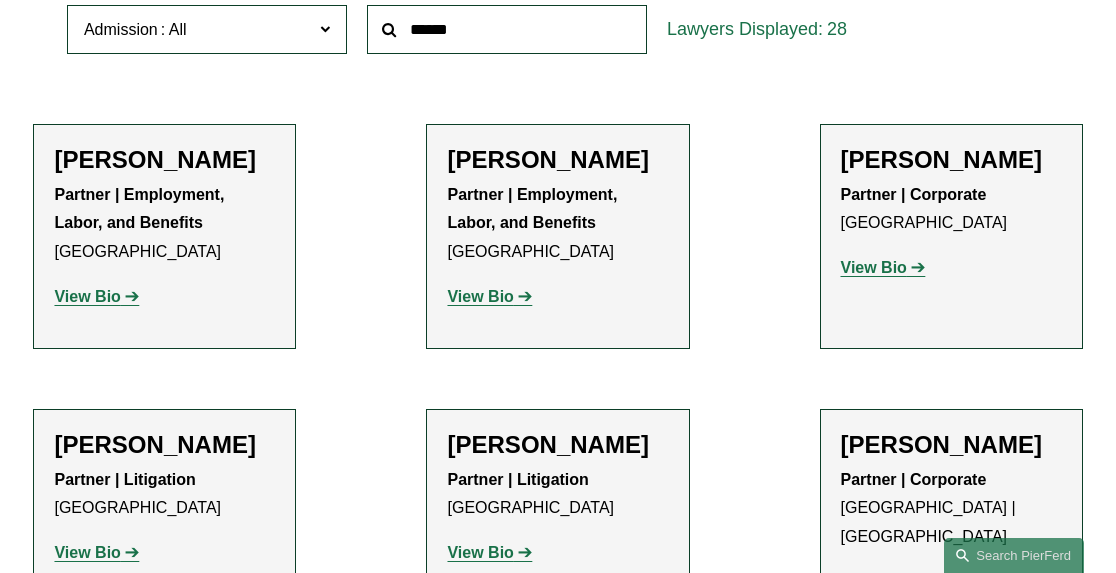 click on "View Bio" 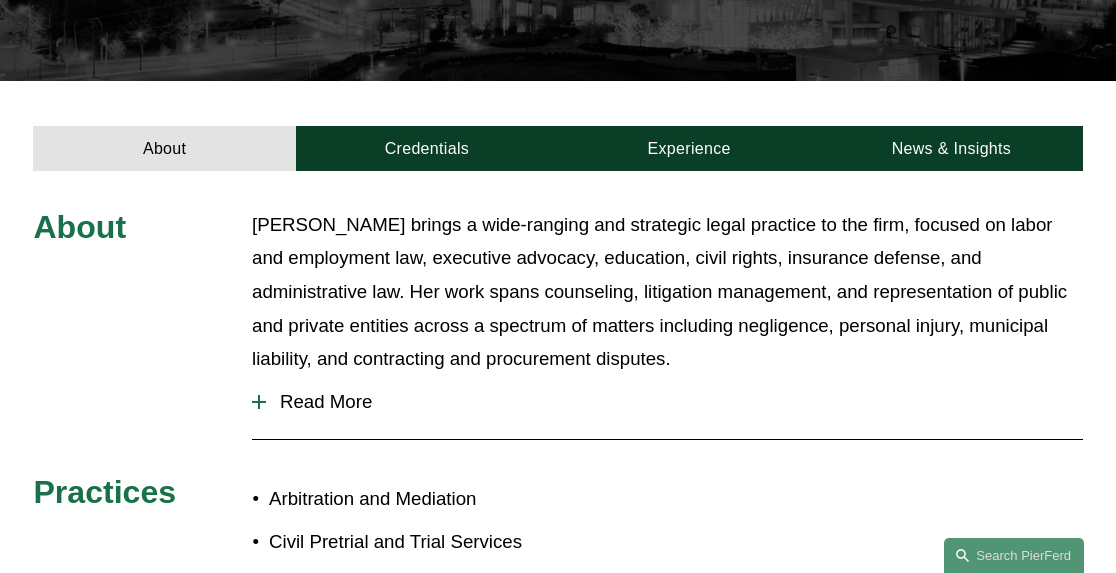 scroll, scrollTop: 536, scrollLeft: 0, axis: vertical 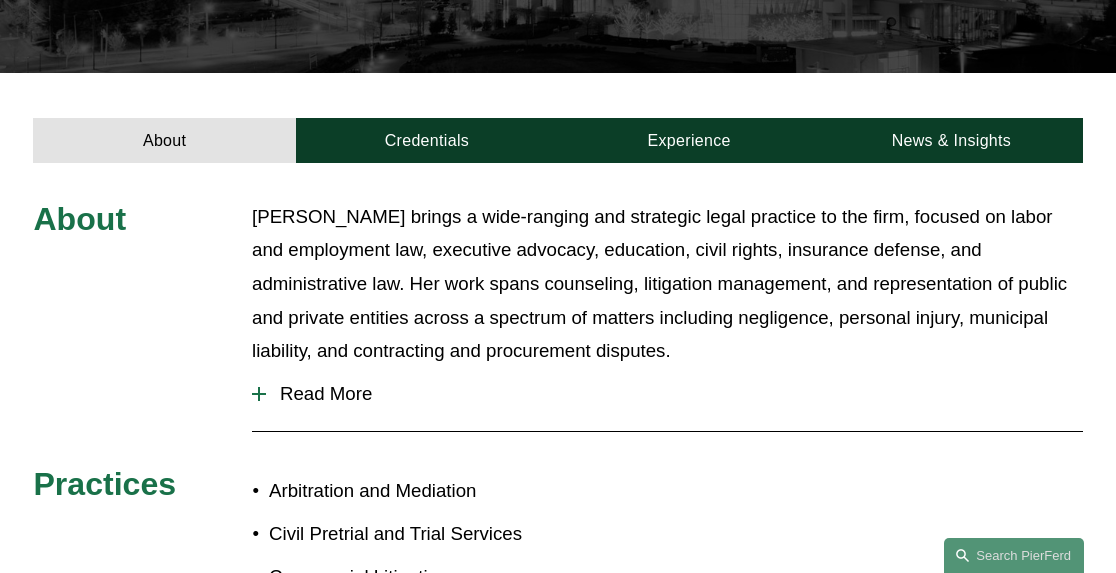 click on "About
Marquetta J. Bryan brings a wide-ranging and strategic legal practice to the firm, focused on labor and employment law, executive advocacy, education, civil rights, insurance defense, and administrative law. Her work spans counseling, litigation management, and representation of public and private entities across a spectrum of matters including negligence, personal injury, municipal liability, and contracting and procurement disputes.
Read More
She has appeared before federal and state courts throughout Georgia and beyond, as well as before regulatory and administrative bodies including the EEOC and the State Board of Education." at bounding box center (558, 466) 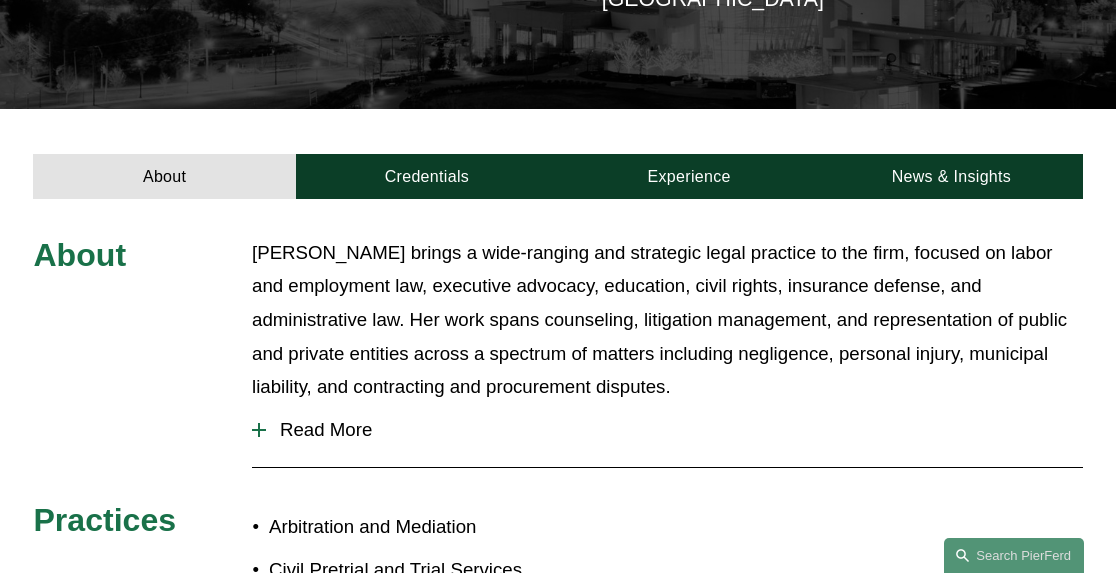 scroll, scrollTop: 502, scrollLeft: 0, axis: vertical 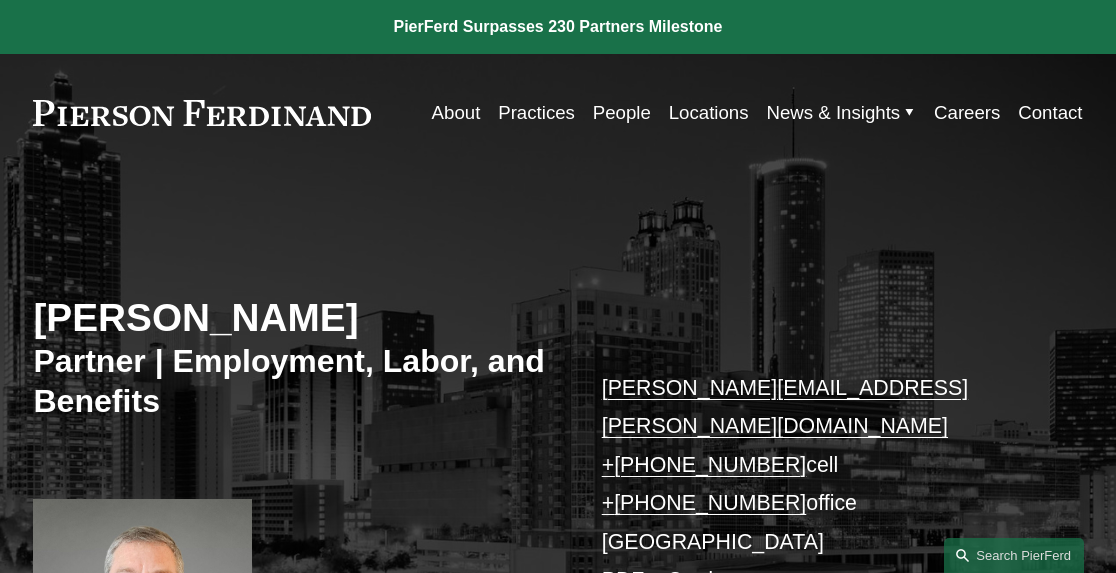 drag, startPoint x: 136, startPoint y: 140, endPoint x: 136, endPoint y: 176, distance: 36 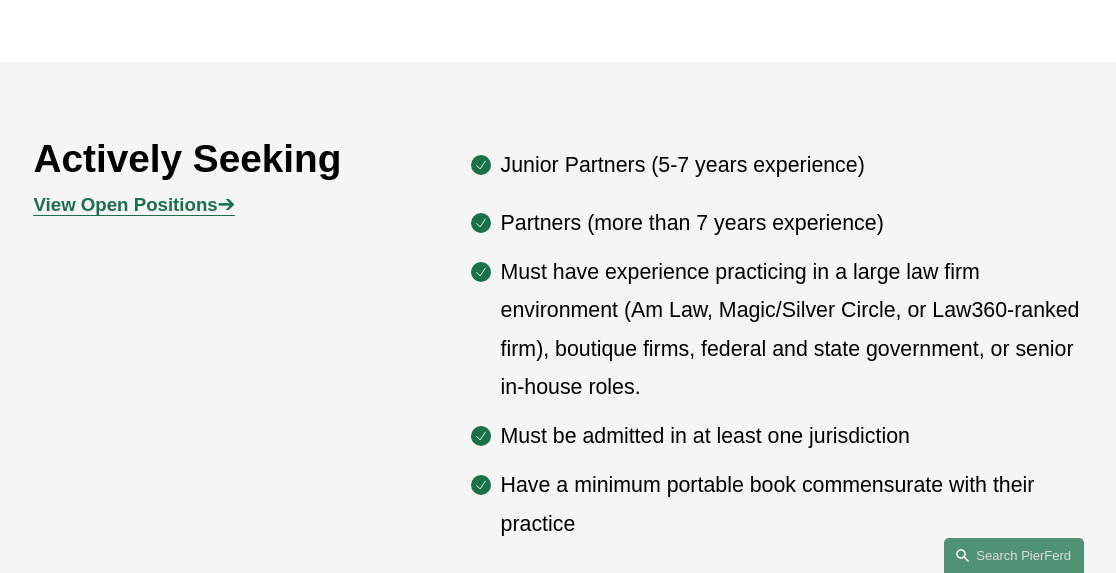 scroll, scrollTop: 893, scrollLeft: 0, axis: vertical 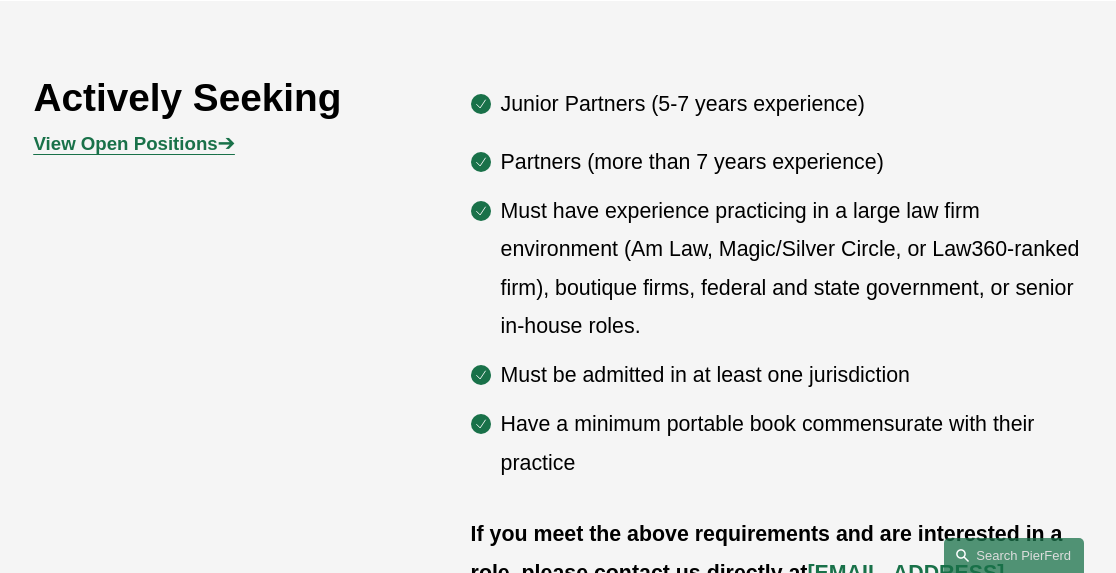 click on "View Open Positions" at bounding box center (125, 143) 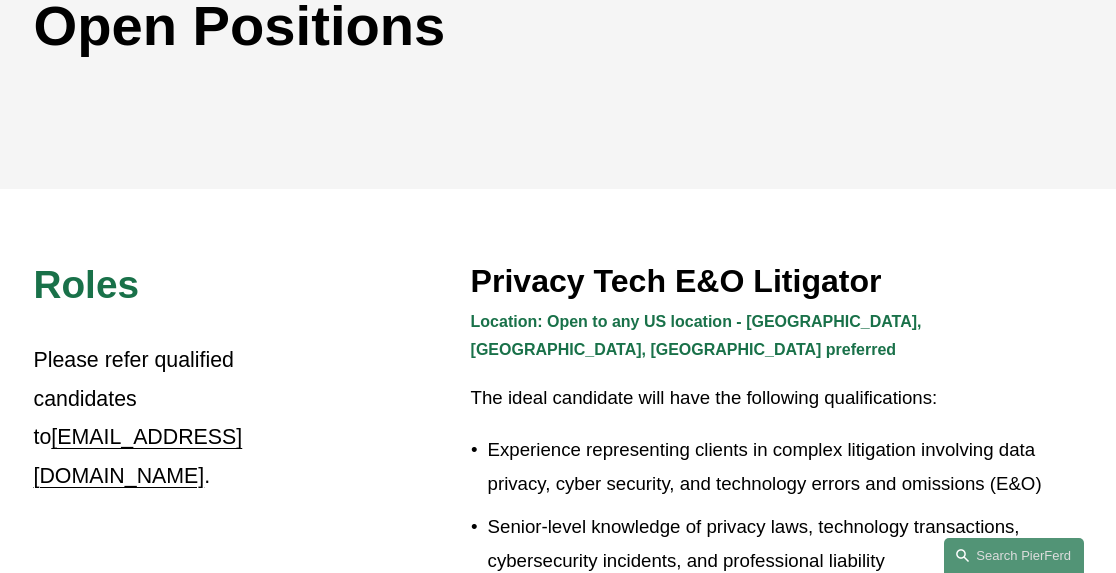 scroll, scrollTop: 0, scrollLeft: 0, axis: both 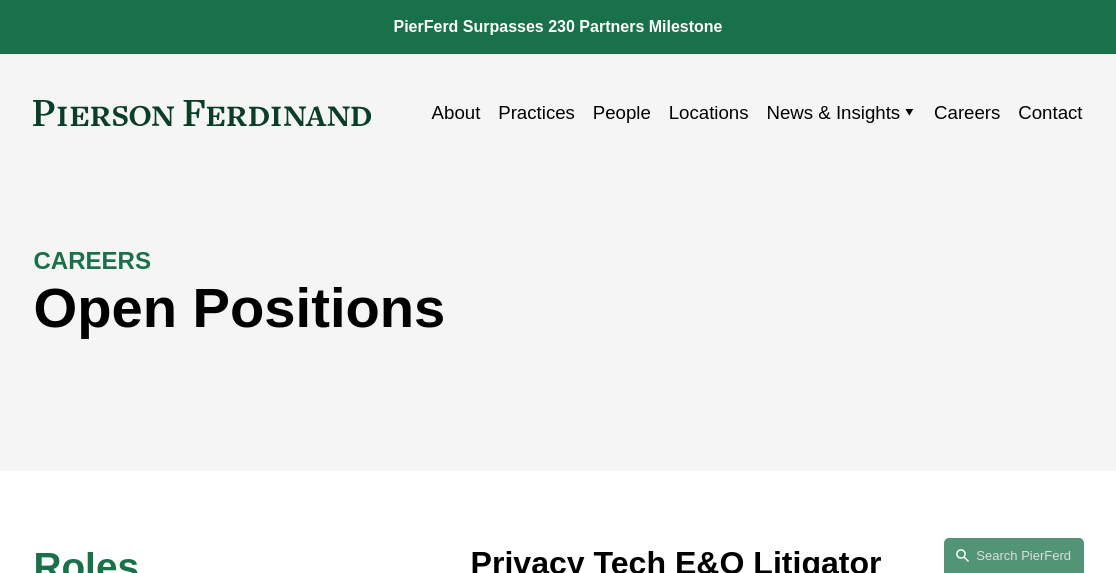 click on "People" at bounding box center [622, 112] 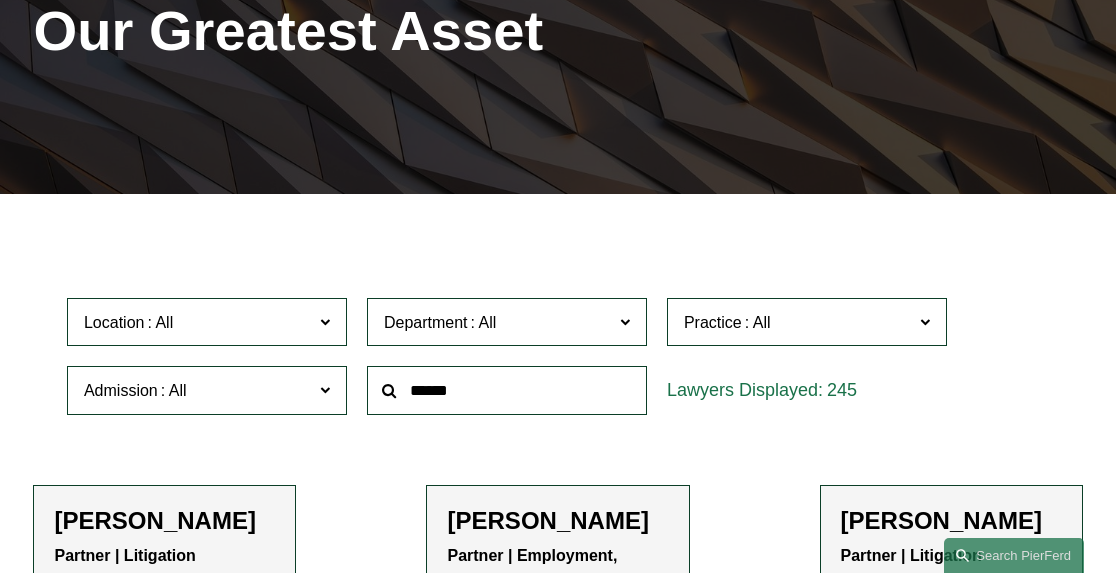 scroll, scrollTop: 471, scrollLeft: 0, axis: vertical 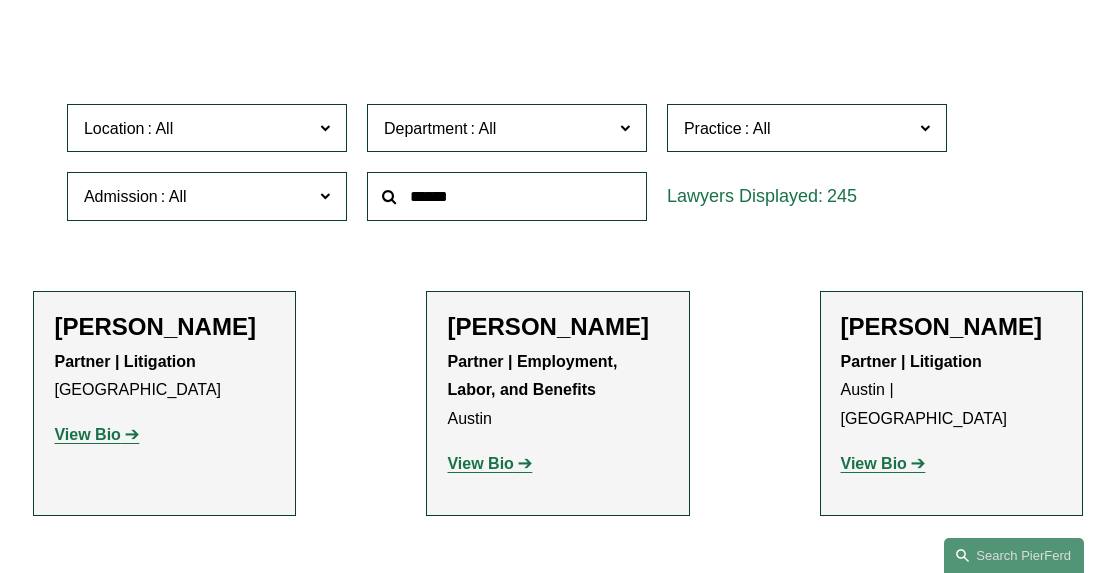 click on "View Bio" 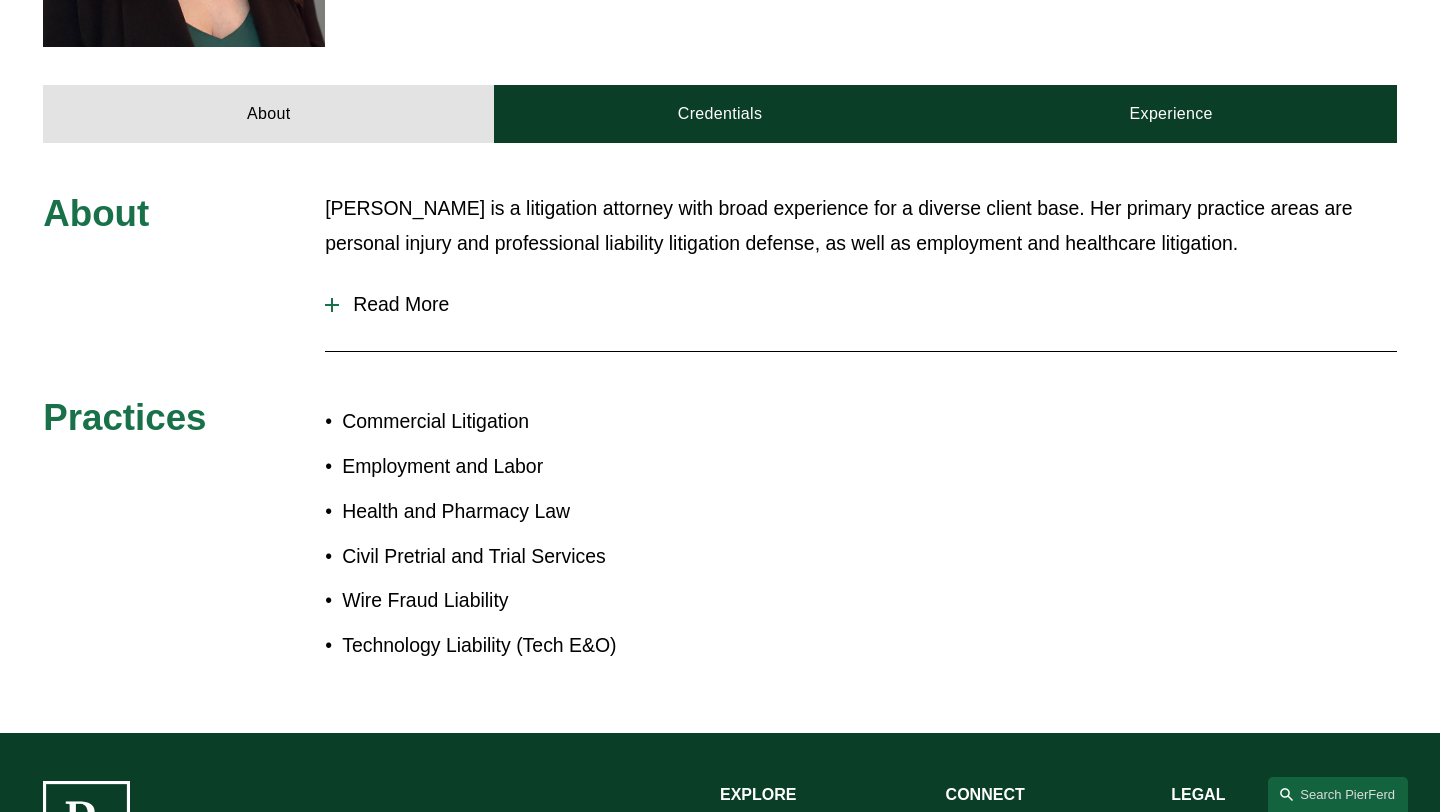 scroll, scrollTop: 542, scrollLeft: 0, axis: vertical 